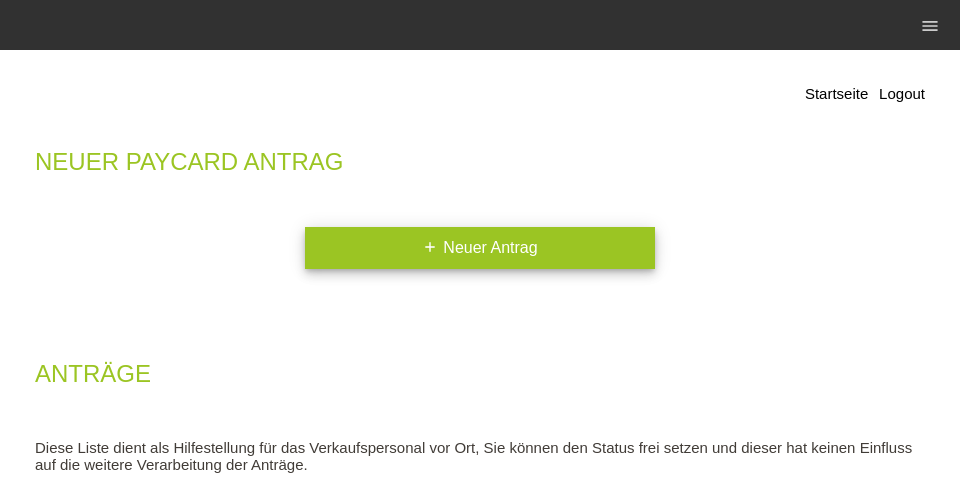 scroll, scrollTop: 0, scrollLeft: 0, axis: both 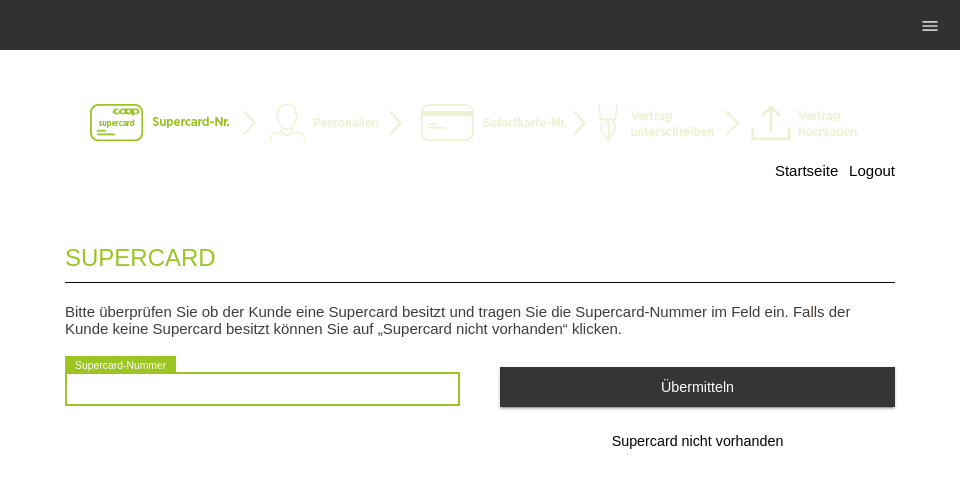 click at bounding box center [262, 389] 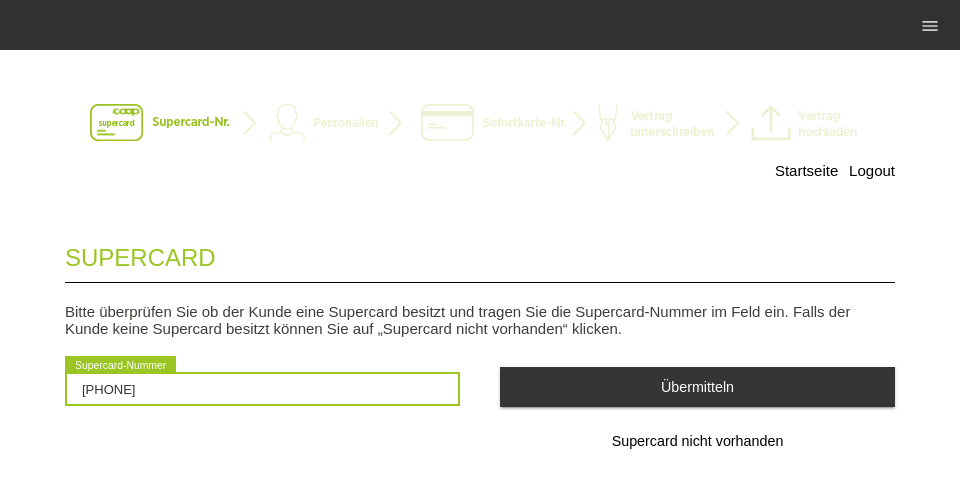 type on "[PHONE]" 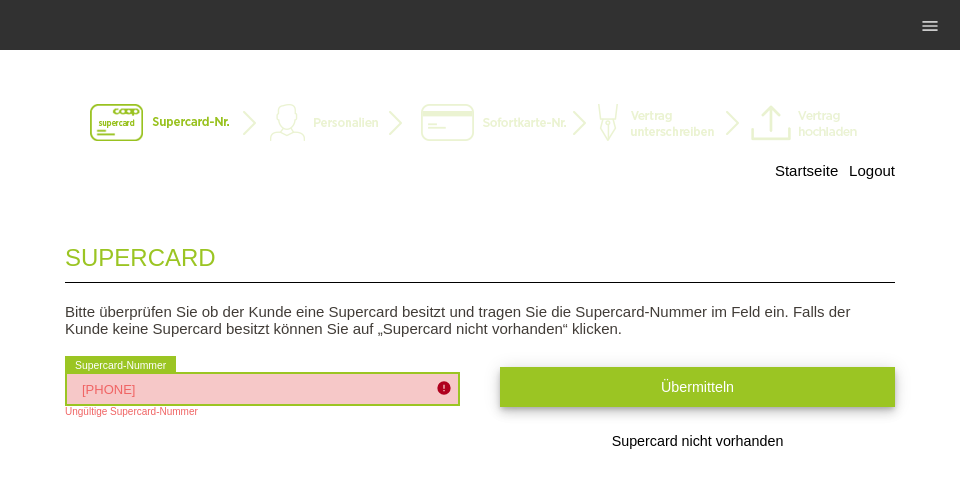 type on "[PHONE]" 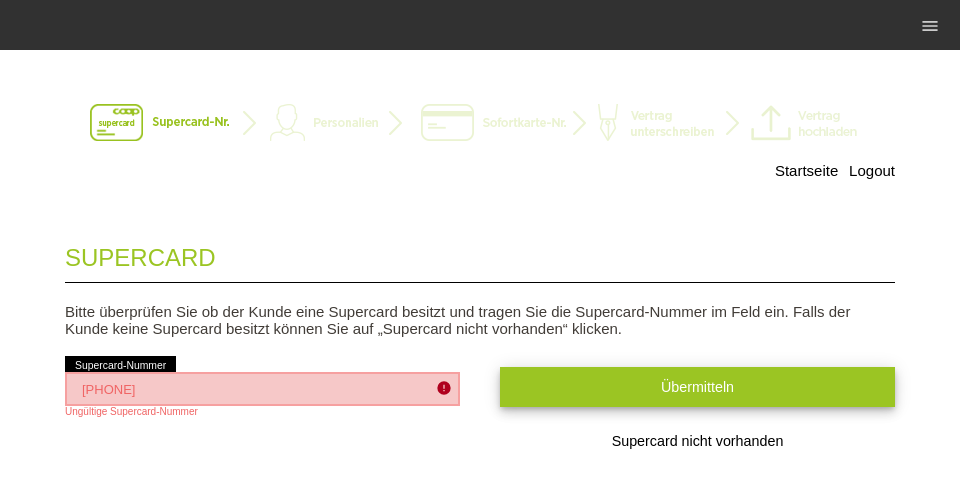 click on "Übermitteln" at bounding box center (697, 387) 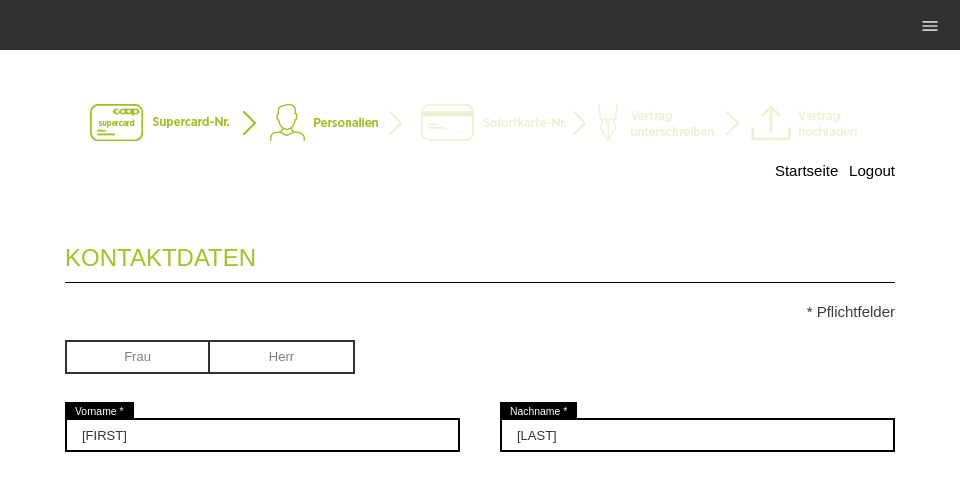 scroll, scrollTop: 0, scrollLeft: 0, axis: both 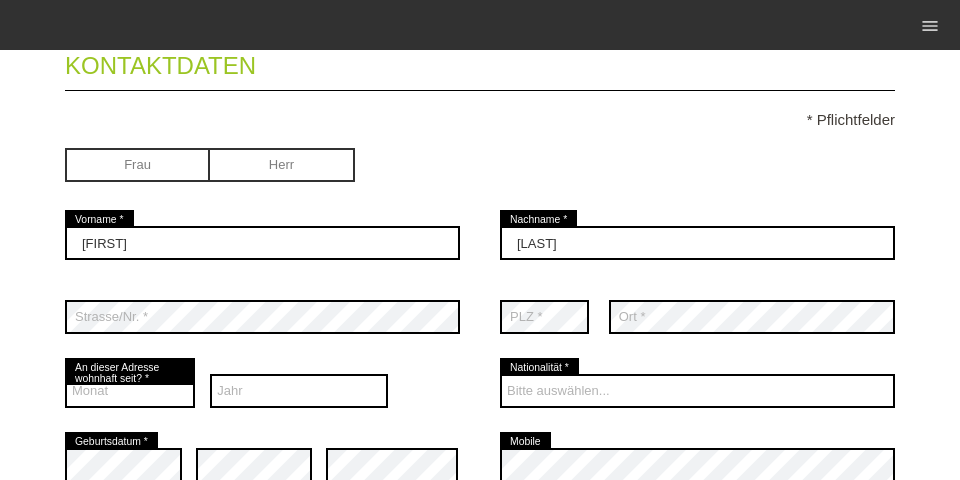 click at bounding box center [137, 163] 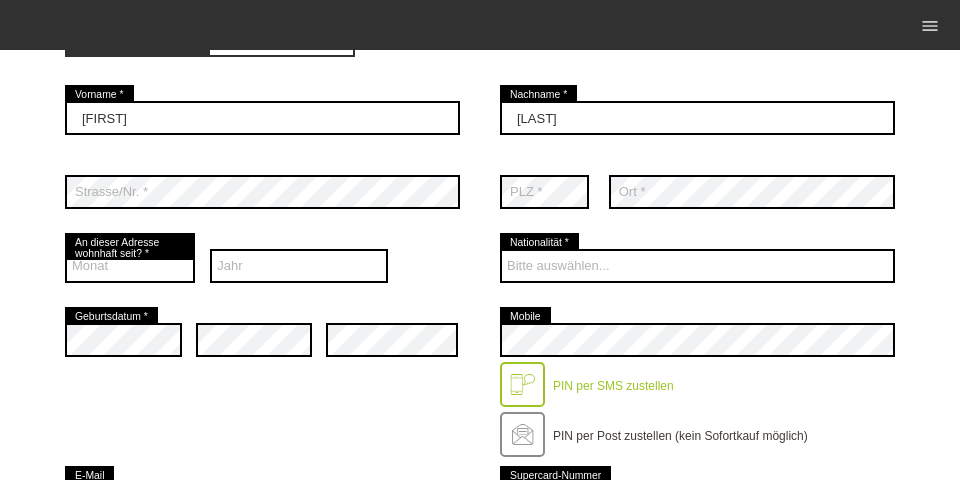 scroll, scrollTop: 320, scrollLeft: 0, axis: vertical 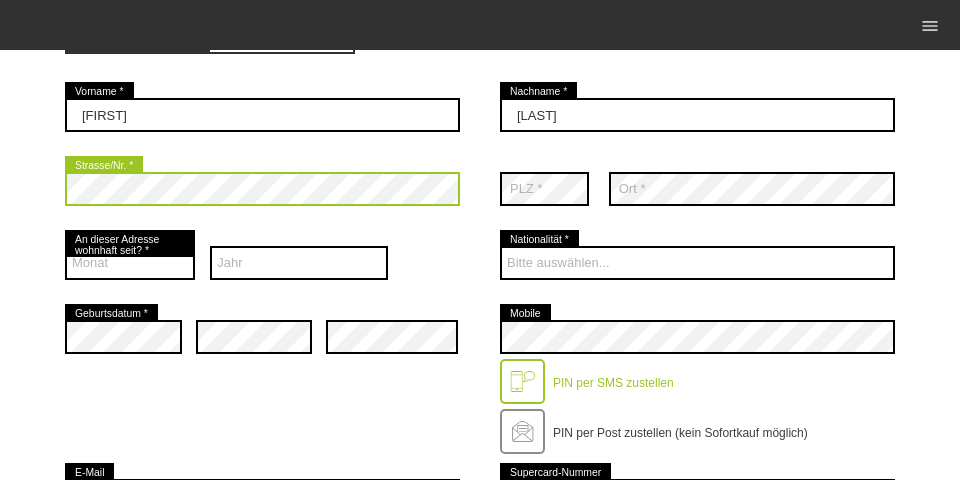 click on "Startseite     Logout
Kontaktdaten
* Pflichtfelder
Frau
Herr
Erblina error 01" at bounding box center [480, 447] 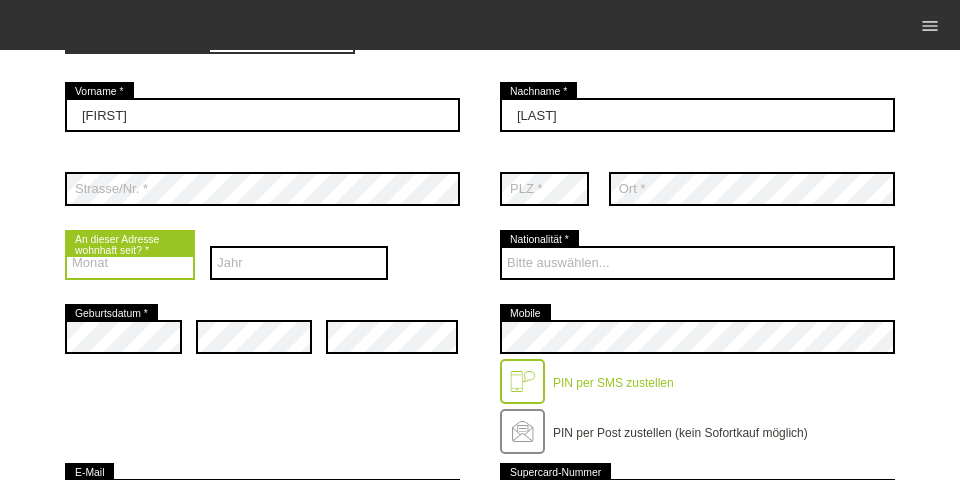 click on "Monat
01
02
03
04
05
06
07
08
09 10 11 12" at bounding box center (130, 263) 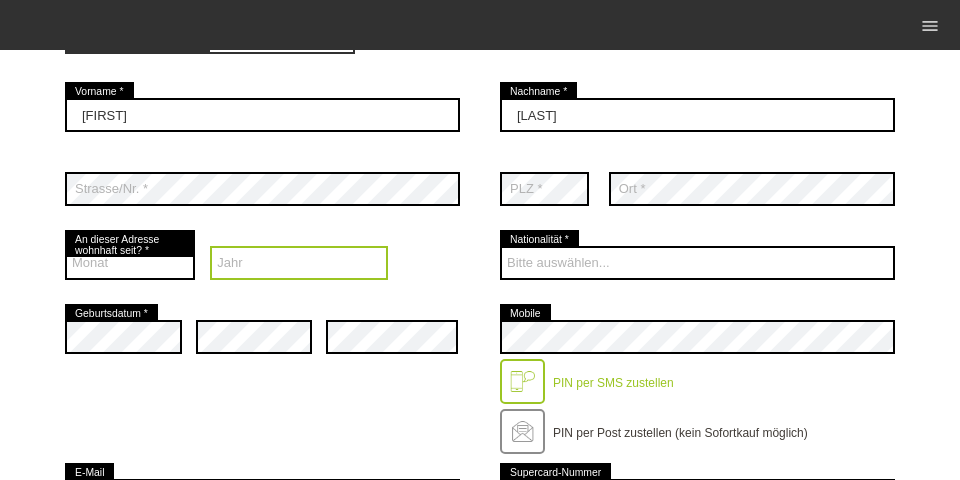 click on "Jahr
2025
2024
2023
2022
2021
2020
2019
2018
2017 2016" at bounding box center (299, 263) 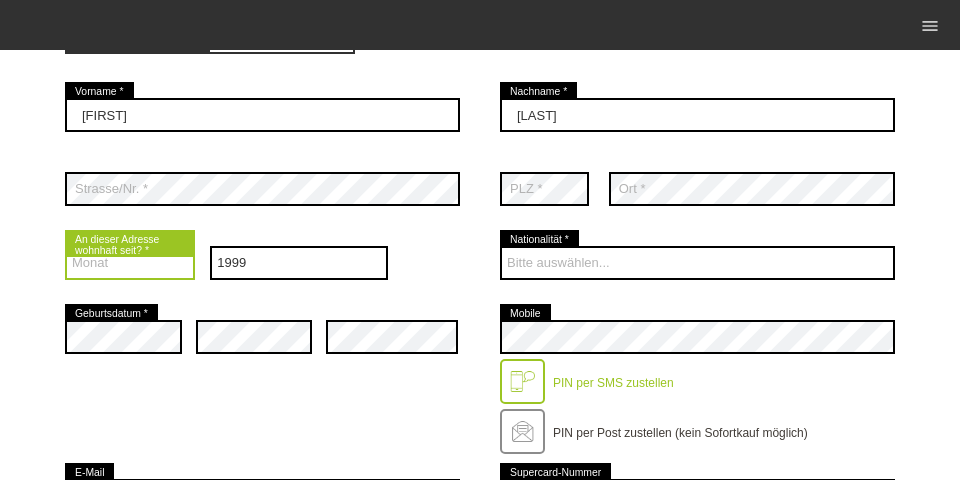 click on "Monat
01
02
03
04
05
06
07
08
09 10 11 12" at bounding box center [130, 263] 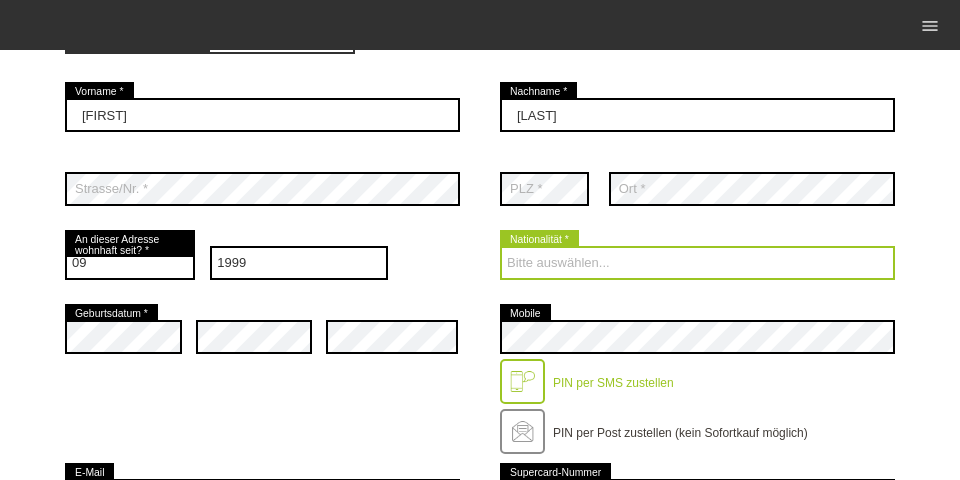click on "Bitte auswählen...
Schweiz
Deutschland
Liechtenstein
Österreich
------------
Afghanistan
Ägypten
Åland
Albanien
Angola" at bounding box center [697, 263] 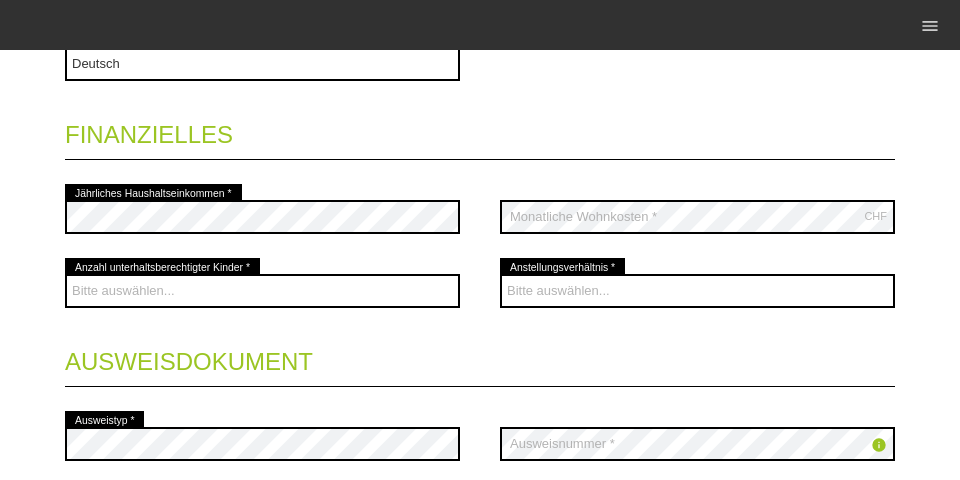 scroll, scrollTop: 832, scrollLeft: 0, axis: vertical 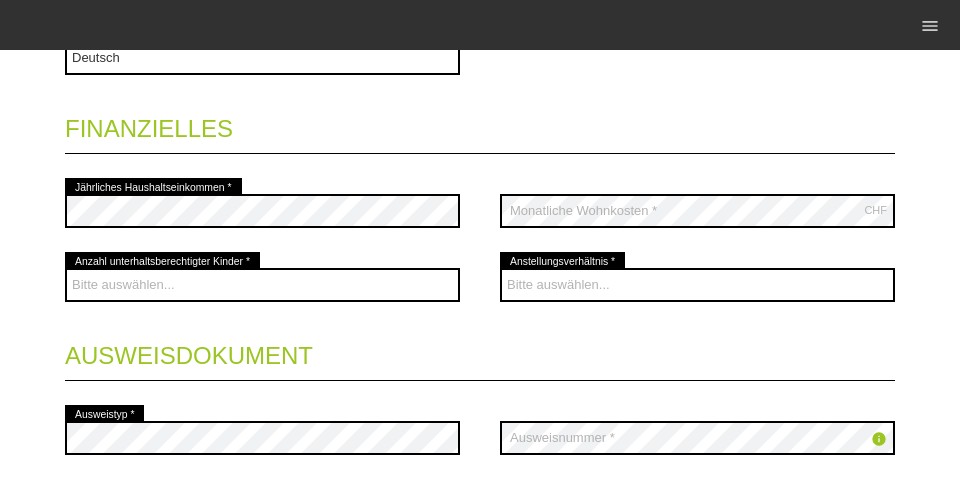 click on "error
Jährliches Haushaltseinkommen *" at bounding box center [262, 211] 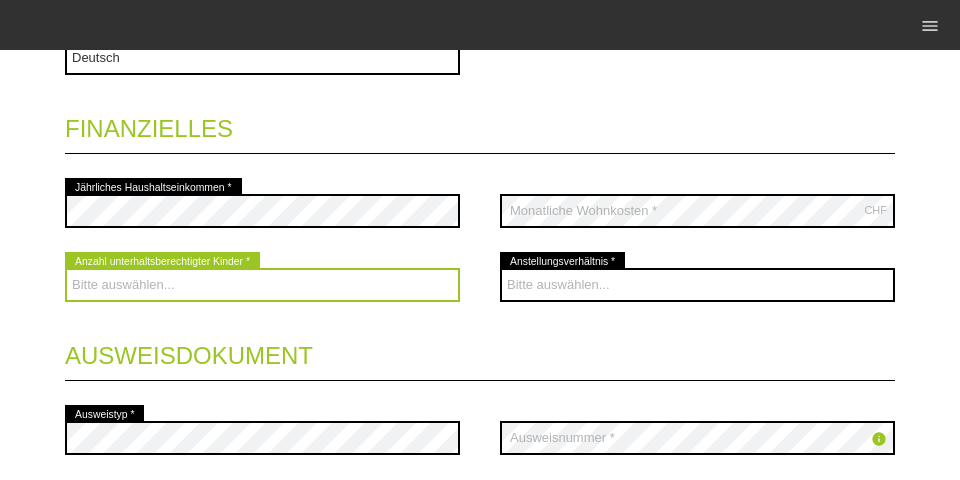 click on "Bitte auswählen...
0
1
2
3
4
5
6
7
8
9" at bounding box center [262, 285] 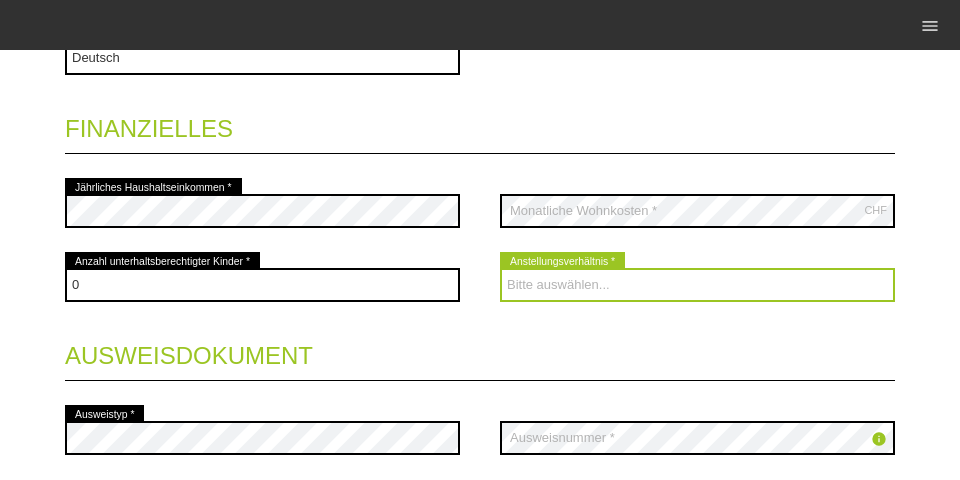 click on "Bitte auswählen...
Unbefristet
Befristet
Lehrling/Student
Pensioniert
Nicht arbeitstätig
Hausfrau/-mann
Selbständig" at bounding box center [697, 285] 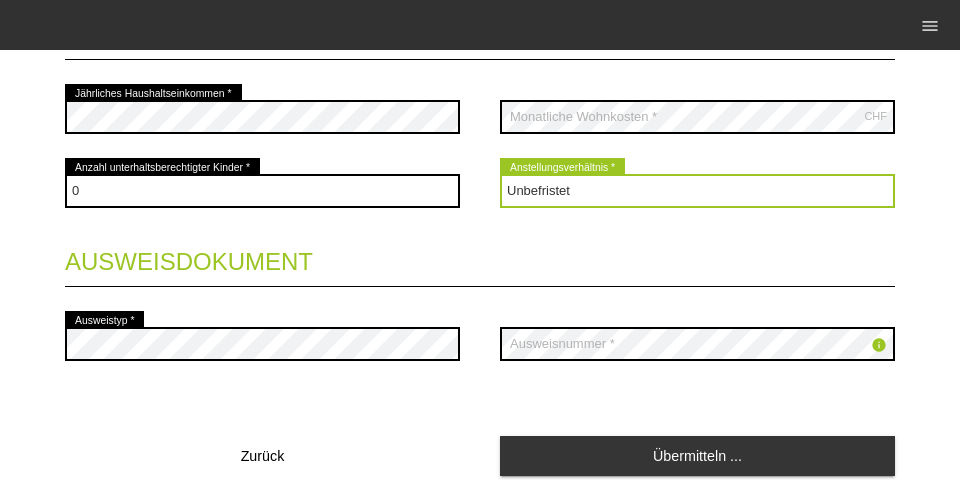 scroll, scrollTop: 1008, scrollLeft: 0, axis: vertical 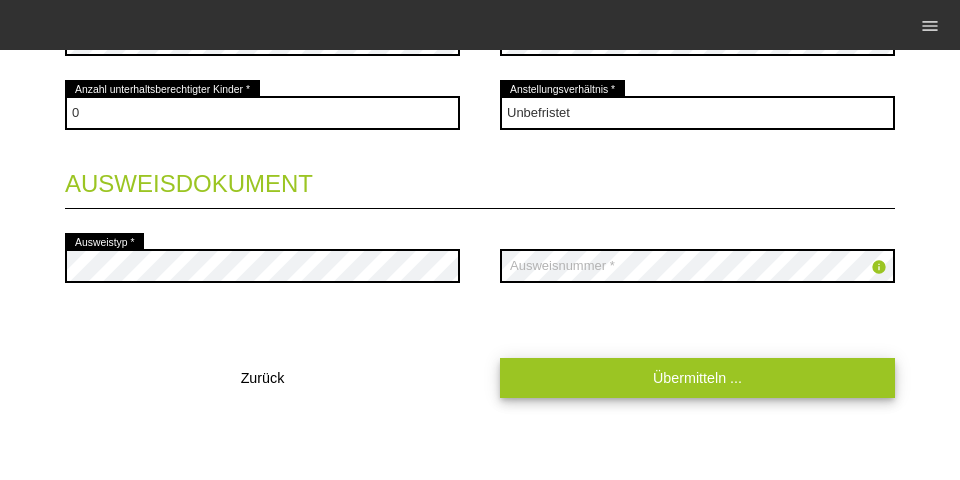 click on "Übermitteln ..." at bounding box center (697, 377) 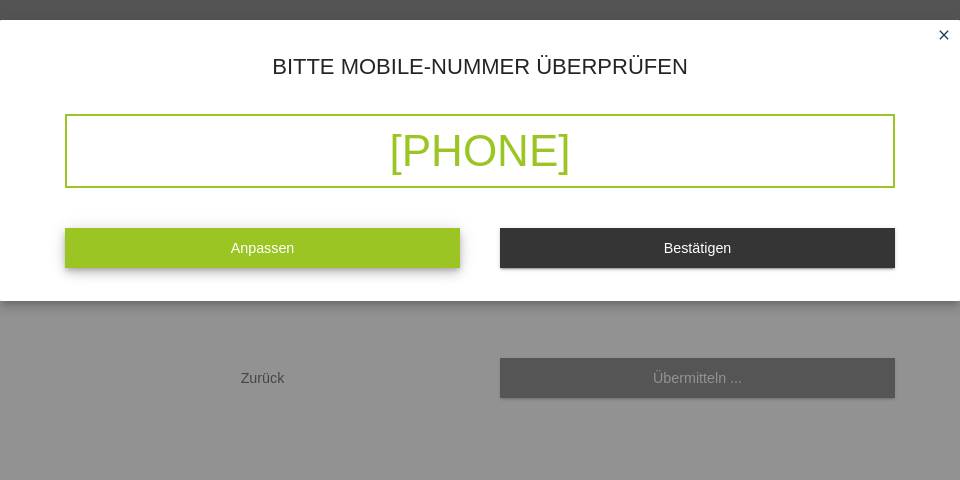 click on "Anpassen" at bounding box center (262, 247) 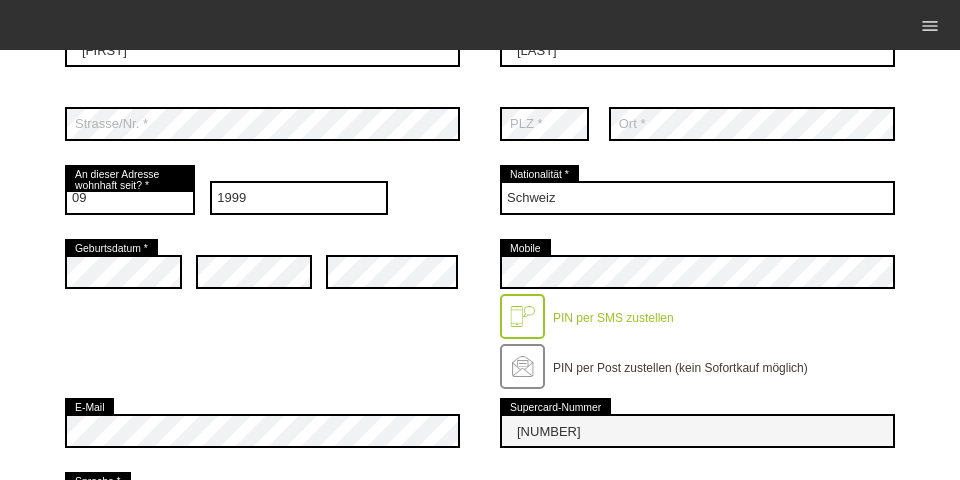 scroll, scrollTop: 377, scrollLeft: 0, axis: vertical 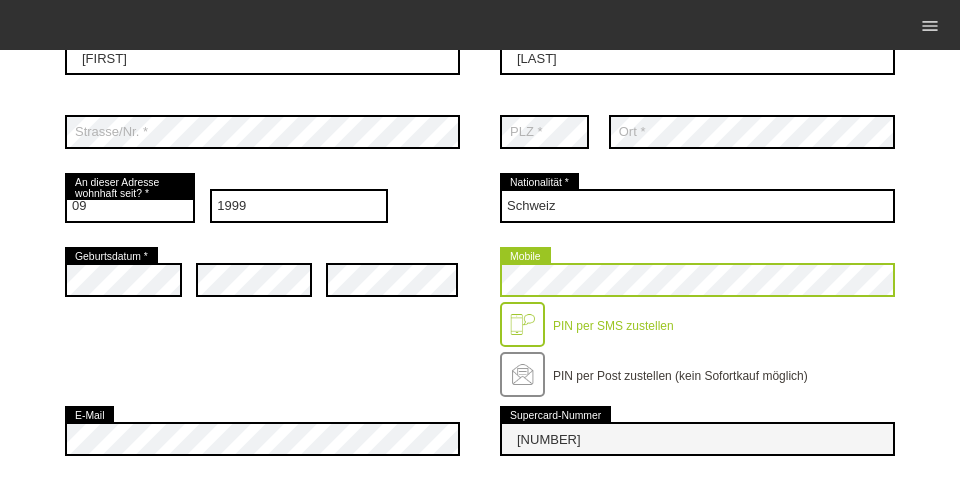 click on "error
Geburtsdatum *
error
error error Mobile" at bounding box center [480, 322] 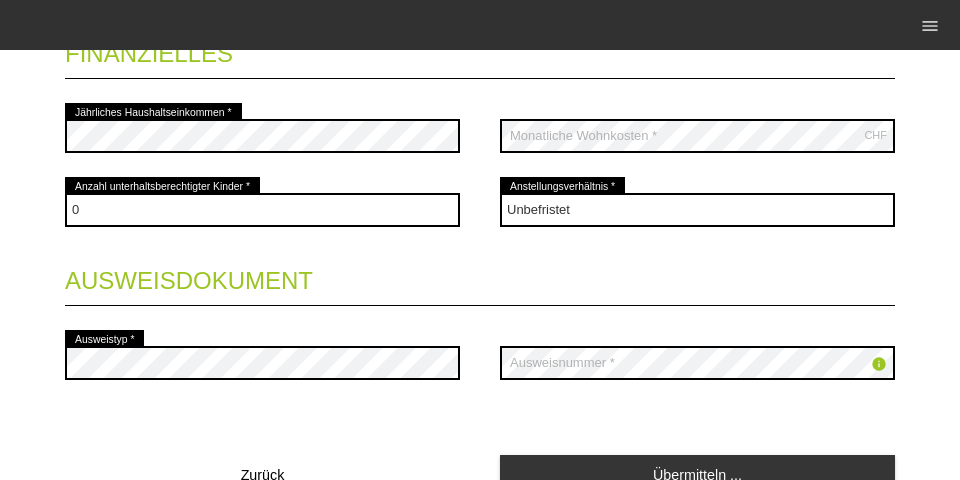 scroll, scrollTop: 1008, scrollLeft: 0, axis: vertical 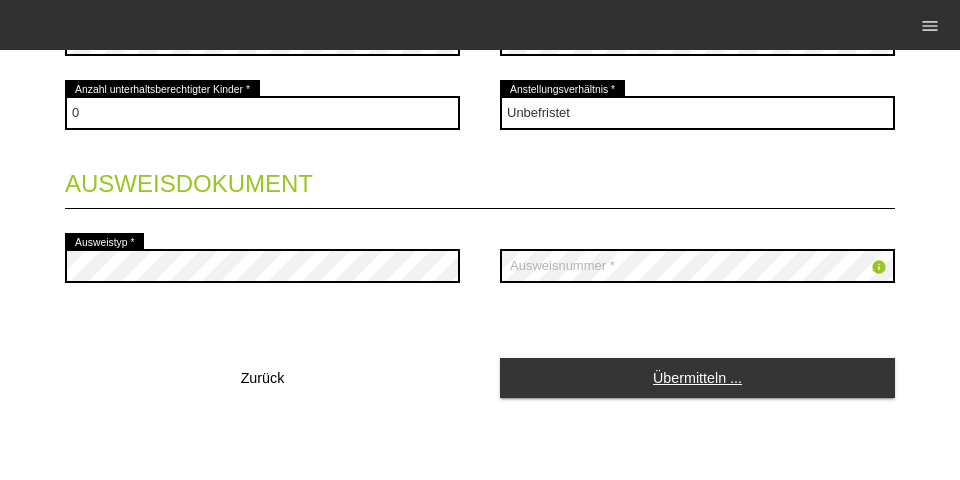 click on "Übermitteln ..." at bounding box center [697, 377] 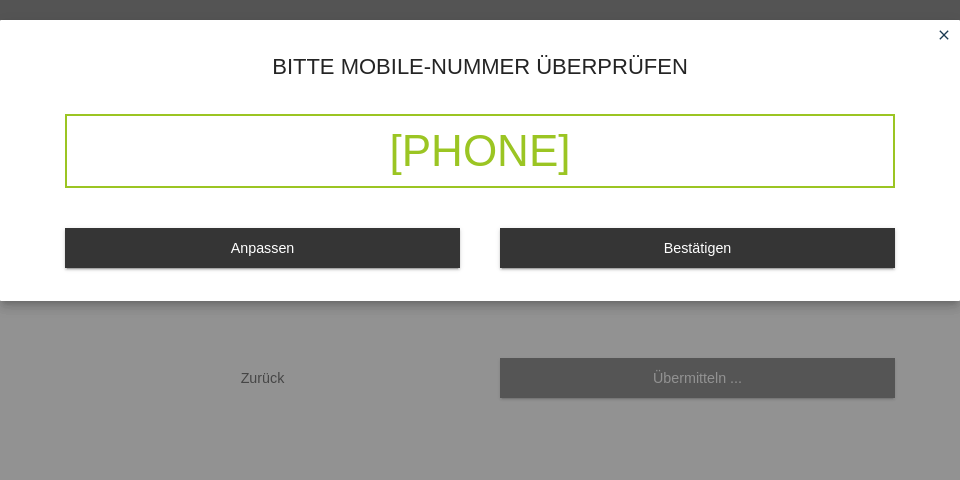 drag, startPoint x: 180, startPoint y: 145, endPoint x: 715, endPoint y: 141, distance: 535.01495 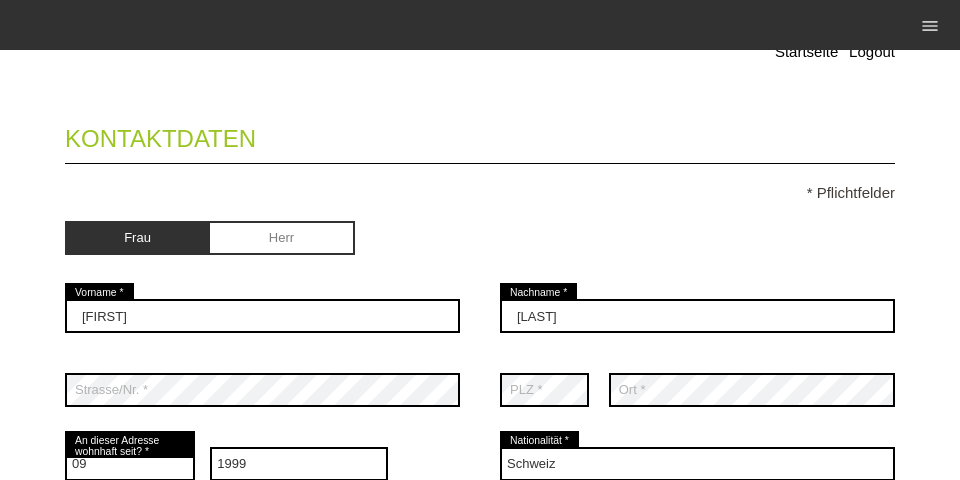 scroll, scrollTop: 0, scrollLeft: 0, axis: both 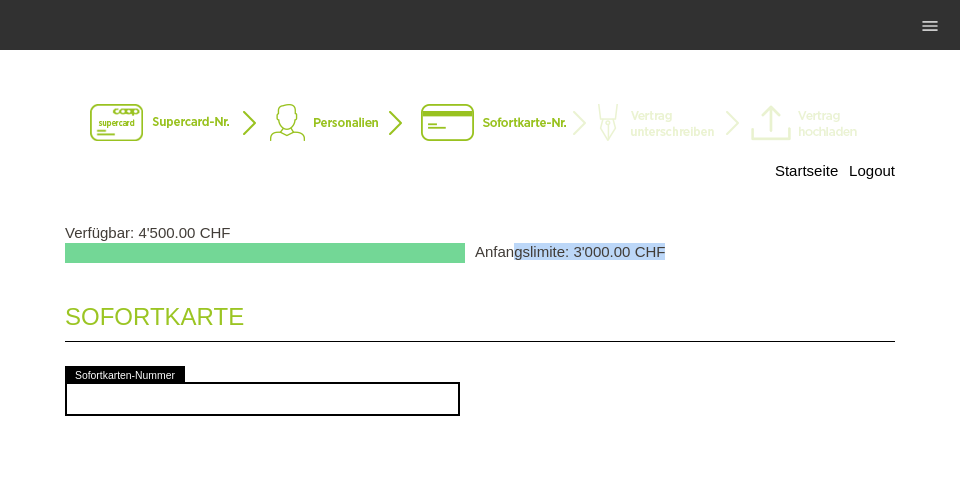drag, startPoint x: 518, startPoint y: 255, endPoint x: 742, endPoint y: 257, distance: 224.00893 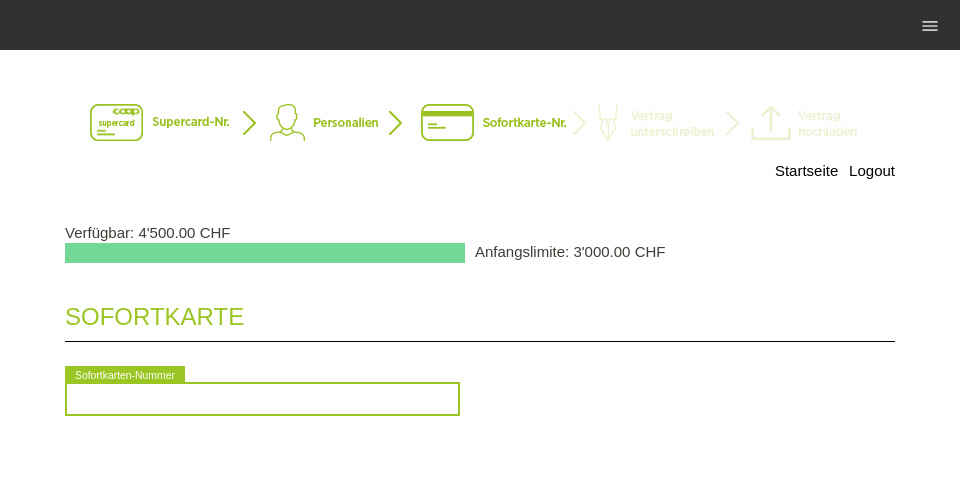 click at bounding box center (262, 399) 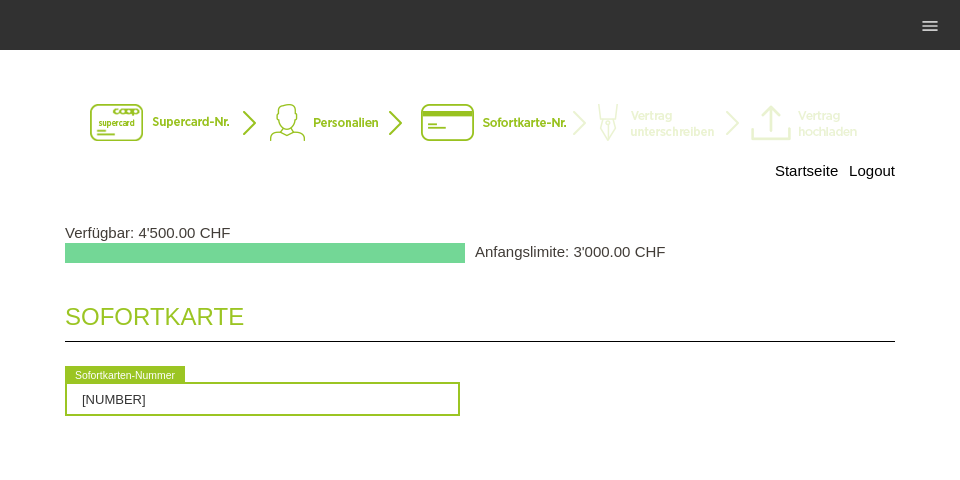 type on "2090797655048" 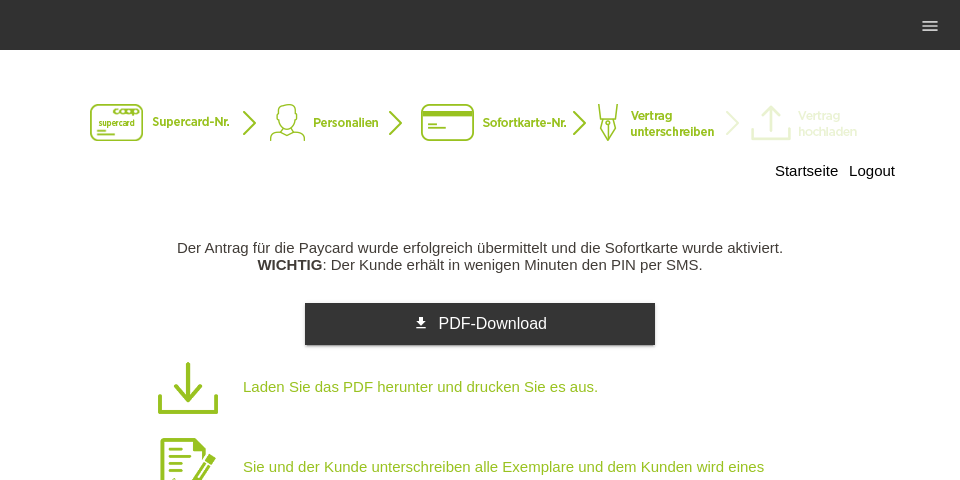 scroll, scrollTop: 0, scrollLeft: 0, axis: both 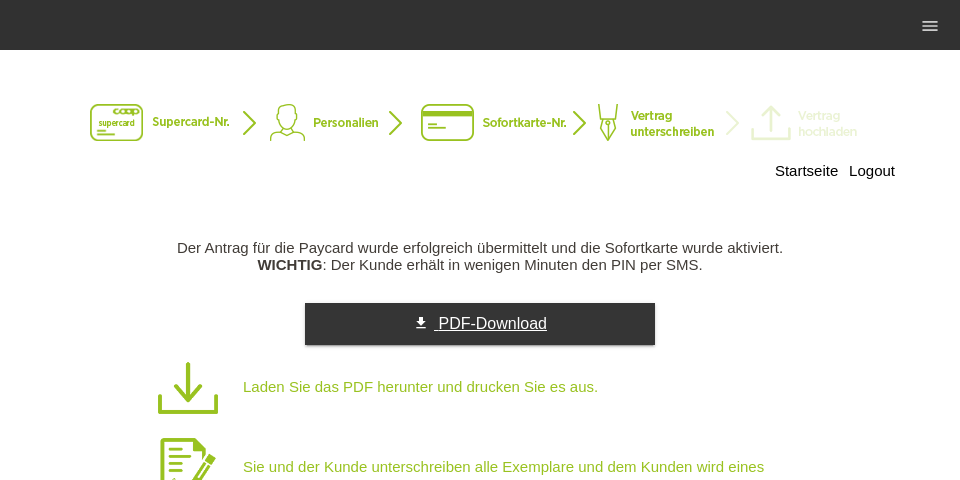 click on "PDF-Download" at bounding box center (492, 323) 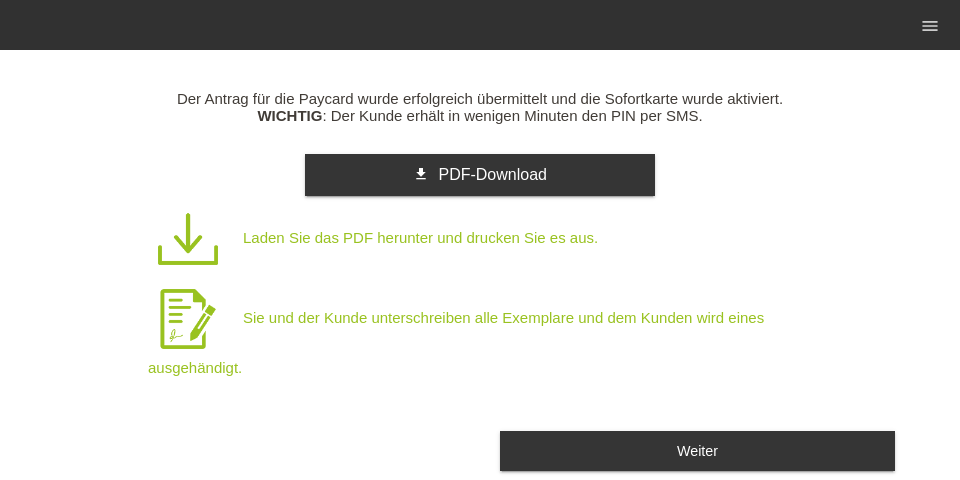 scroll, scrollTop: 184, scrollLeft: 0, axis: vertical 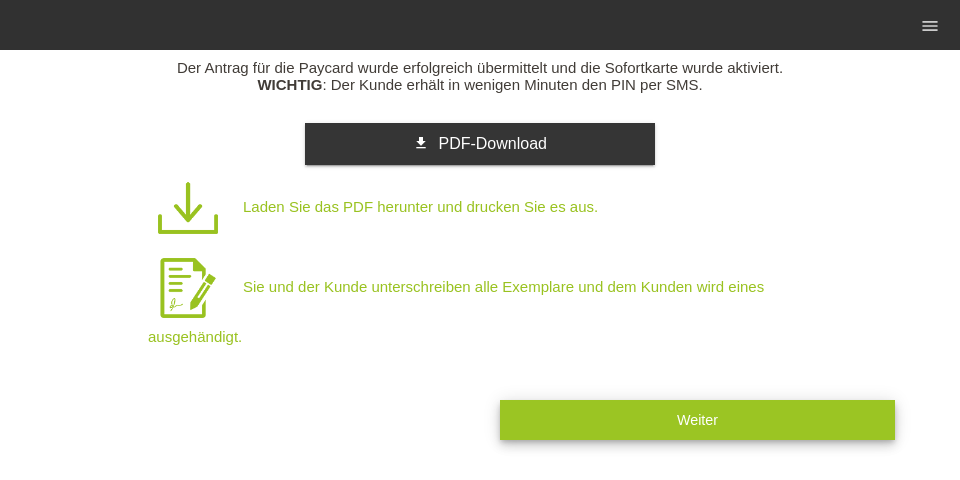 click on "Weiter" at bounding box center (697, 419) 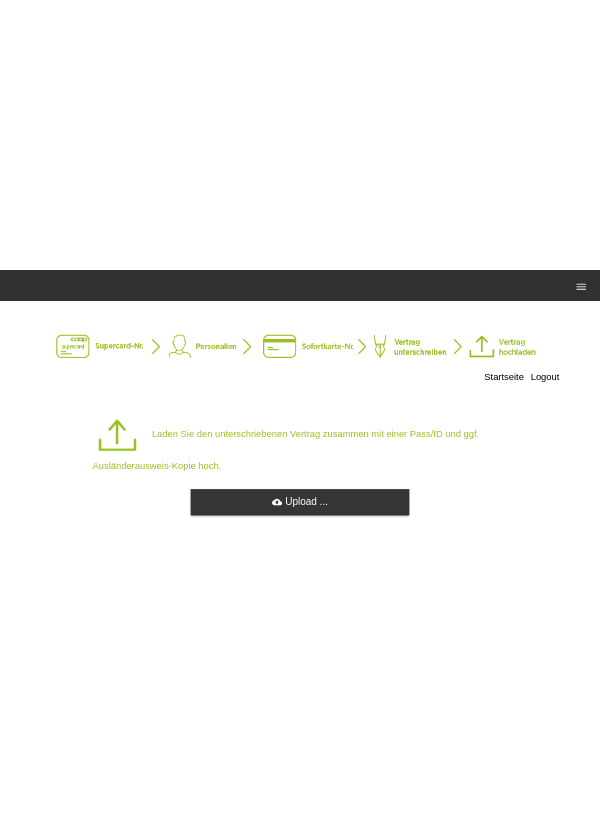 scroll, scrollTop: 0, scrollLeft: 0, axis: both 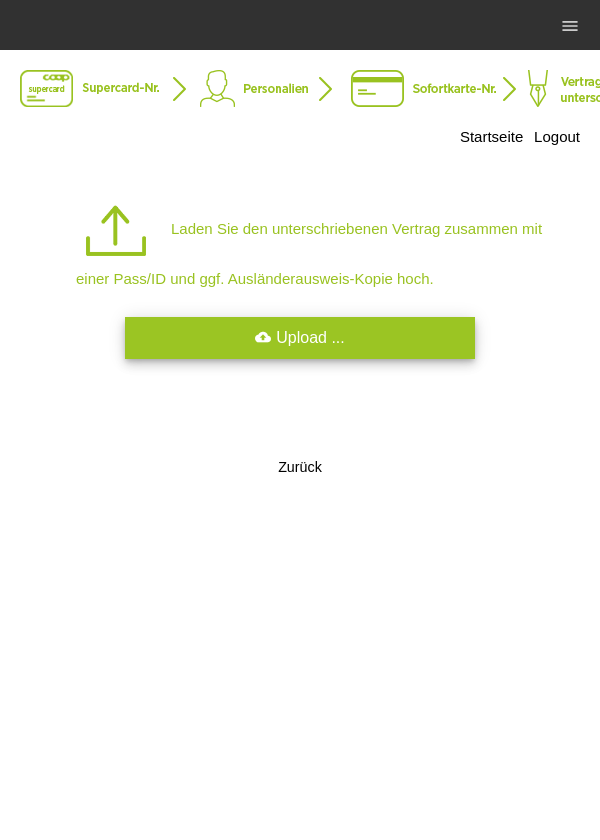 click on "cloud_upload  Upload ..." at bounding box center (300, 338) 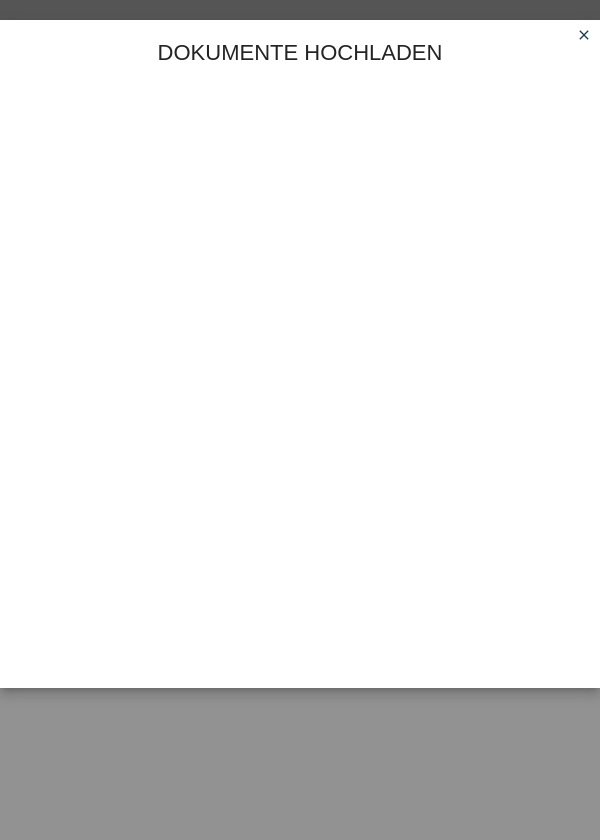 click on "close" at bounding box center (584, 35) 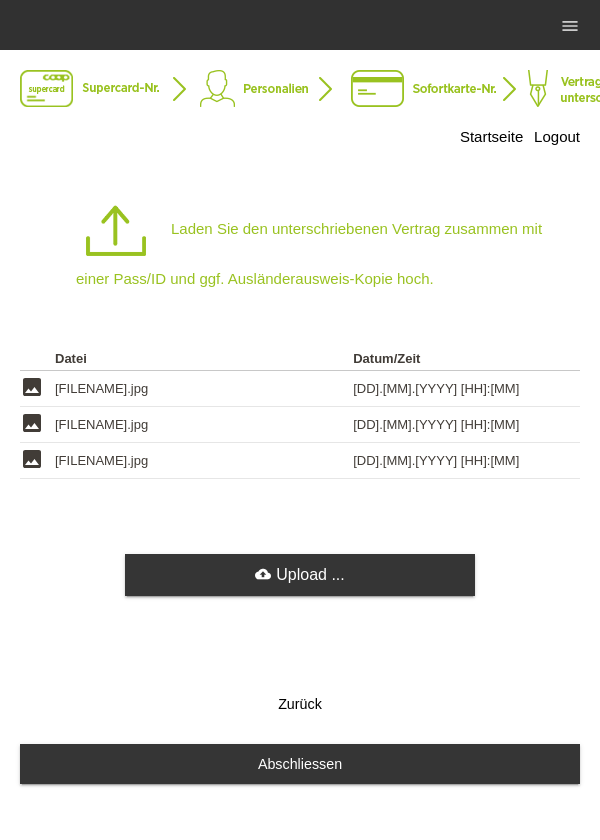scroll, scrollTop: 0, scrollLeft: 0, axis: both 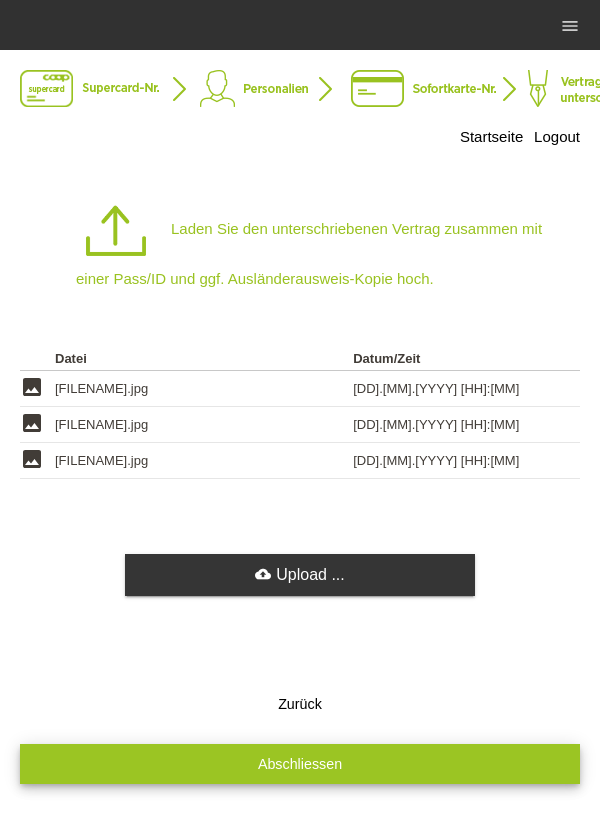 click on "Abschliessen" at bounding box center (300, 763) 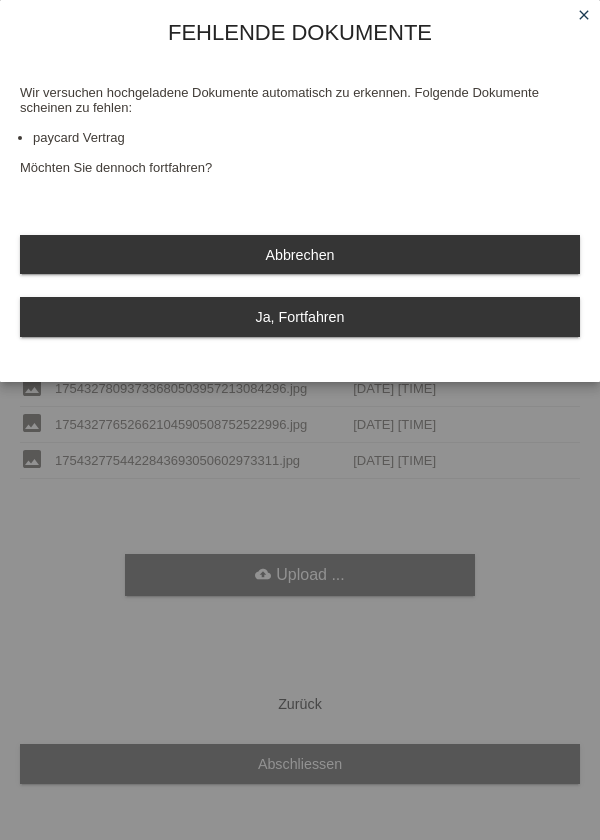 scroll, scrollTop: 0, scrollLeft: 0, axis: both 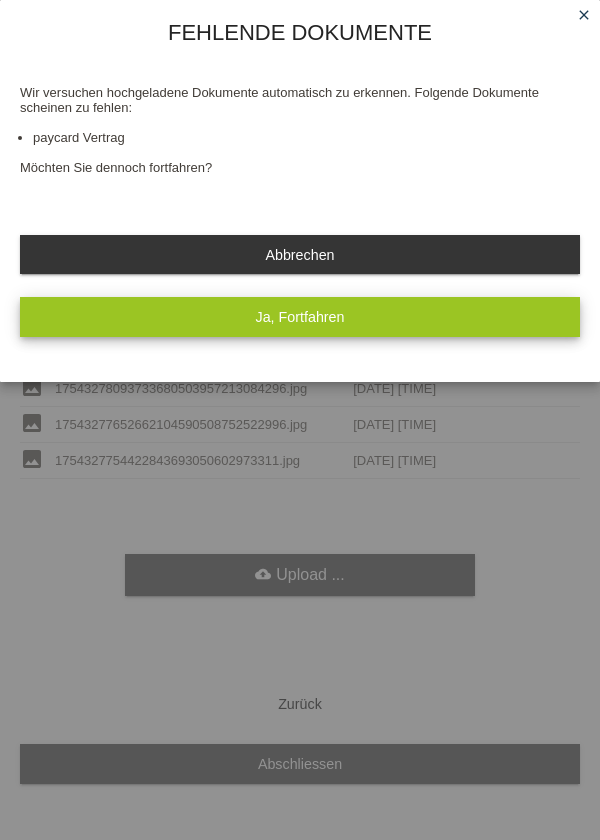 click on "Ja, Fortfahren" at bounding box center (300, 316) 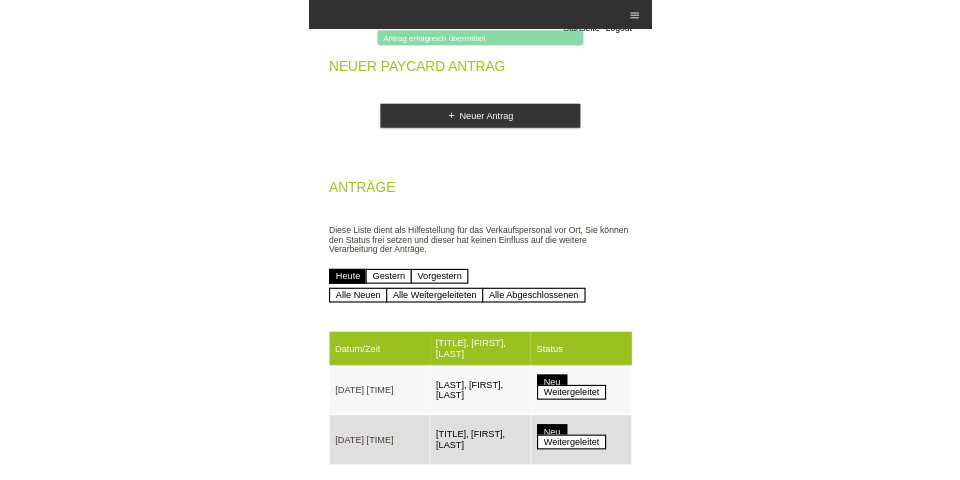 scroll, scrollTop: 83, scrollLeft: 0, axis: vertical 